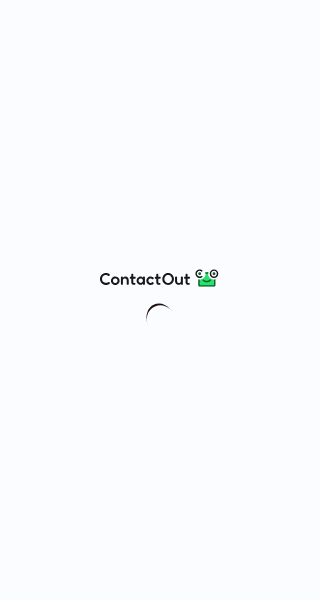 scroll, scrollTop: 0, scrollLeft: 0, axis: both 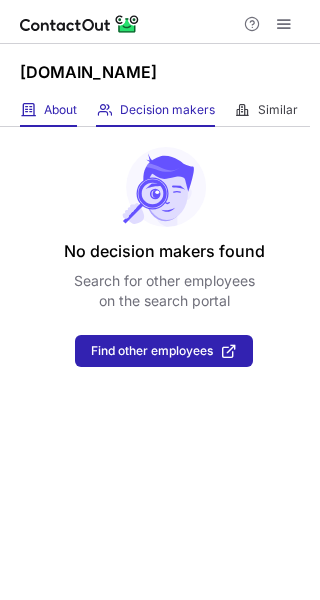 click on "About About Company" at bounding box center [48, 110] 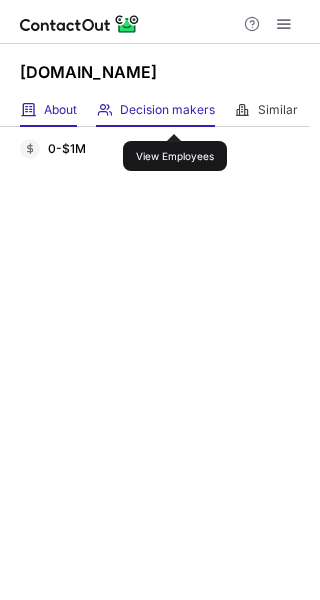 click on "Decision makers" at bounding box center (167, 110) 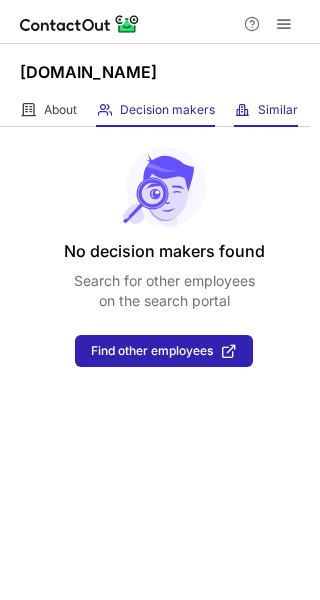 click on "Similar Similar Companies" at bounding box center [266, 110] 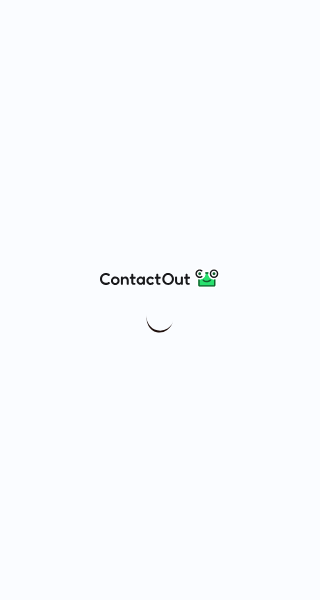 scroll, scrollTop: 0, scrollLeft: 0, axis: both 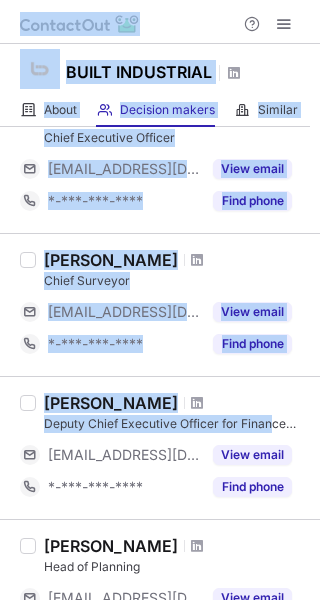 drag, startPoint x: 270, startPoint y: 419, endPoint x: 328, endPoint y: 419, distance: 58 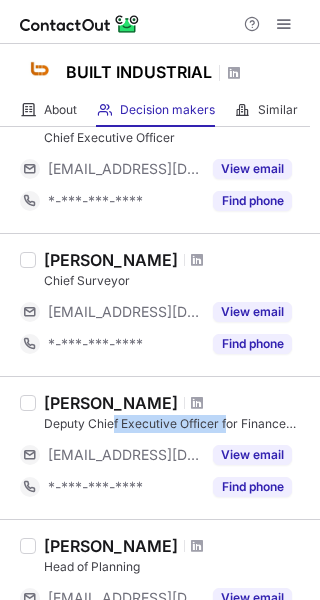 drag, startPoint x: 113, startPoint y: 427, endPoint x: 225, endPoint y: 420, distance: 112.21854 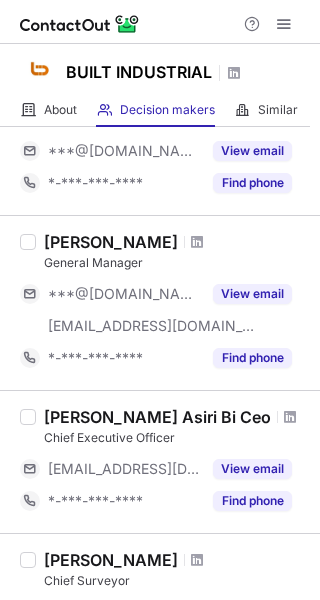 scroll, scrollTop: 592, scrollLeft: 0, axis: vertical 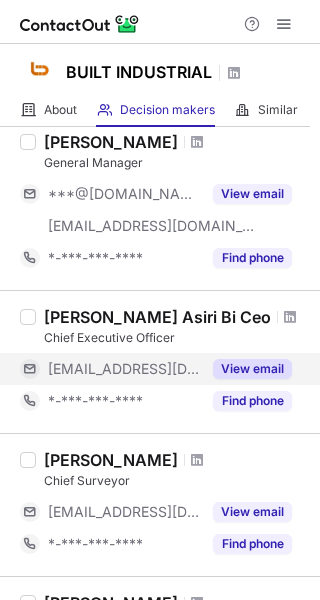 click on "View email" at bounding box center (252, 369) 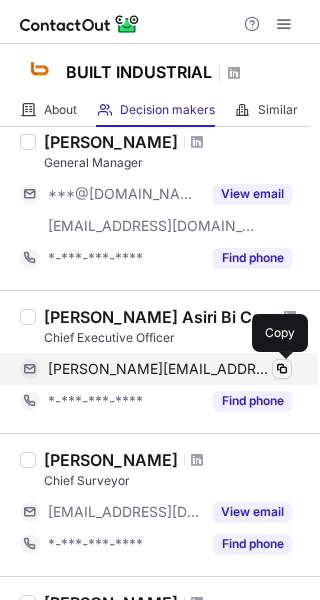 click at bounding box center [282, 369] 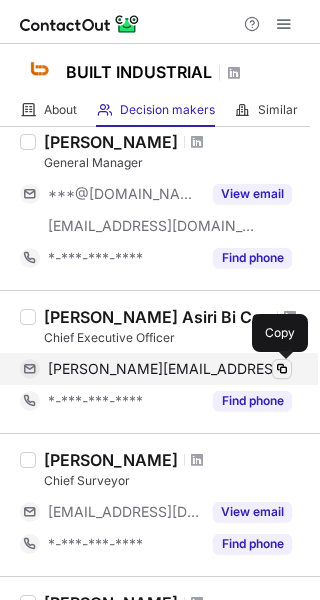click at bounding box center (282, 369) 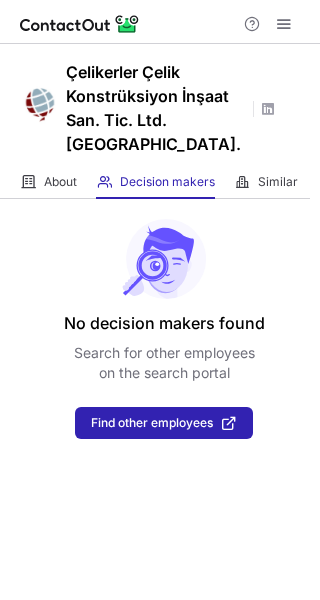 scroll, scrollTop: 0, scrollLeft: 0, axis: both 